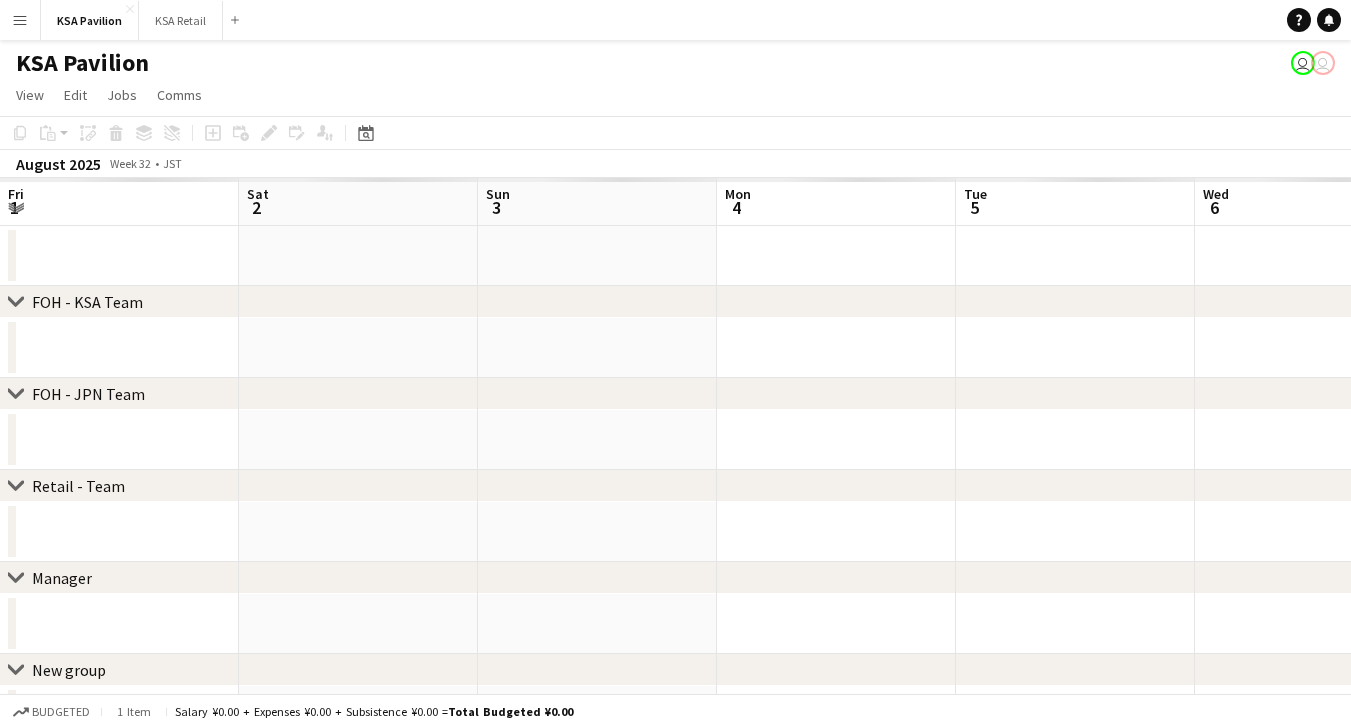 scroll, scrollTop: 0, scrollLeft: 0, axis: both 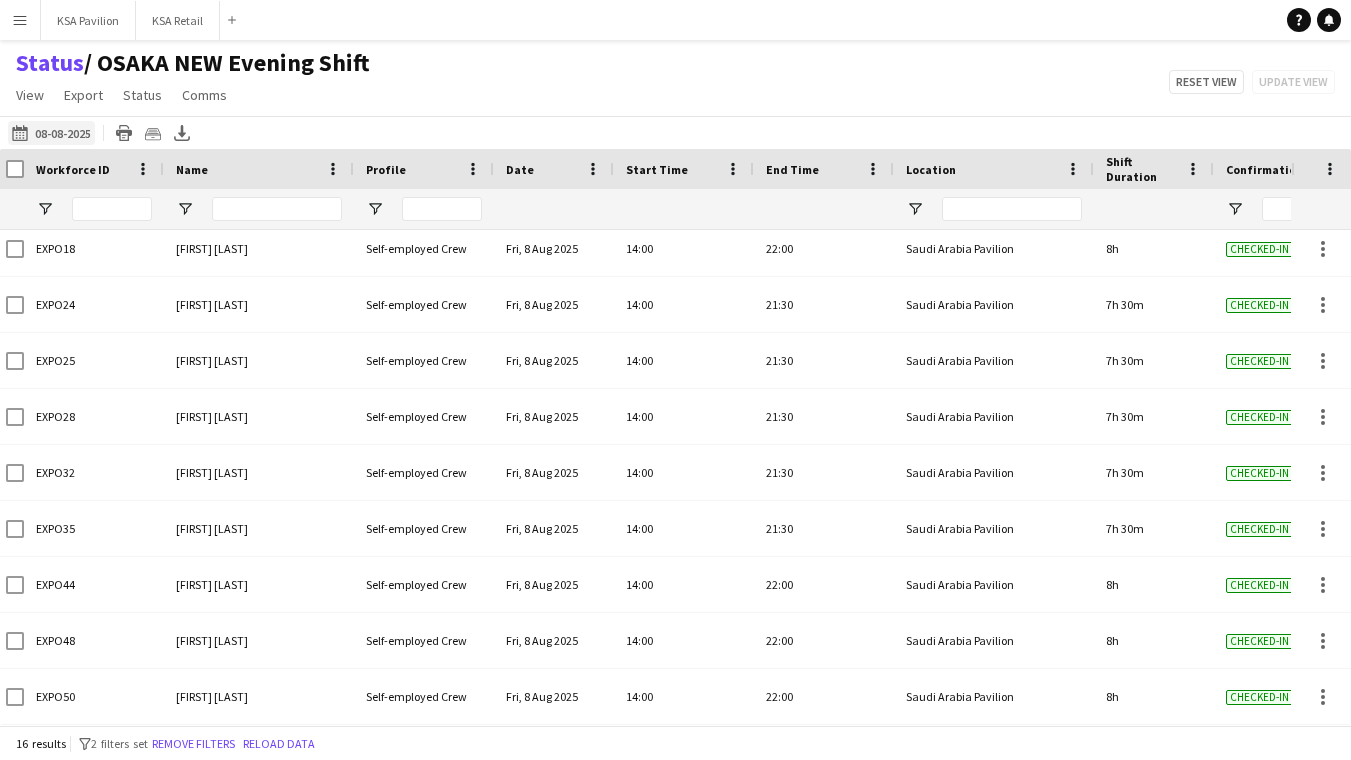 click on "[DATE] to [DATE]
[DATE]" 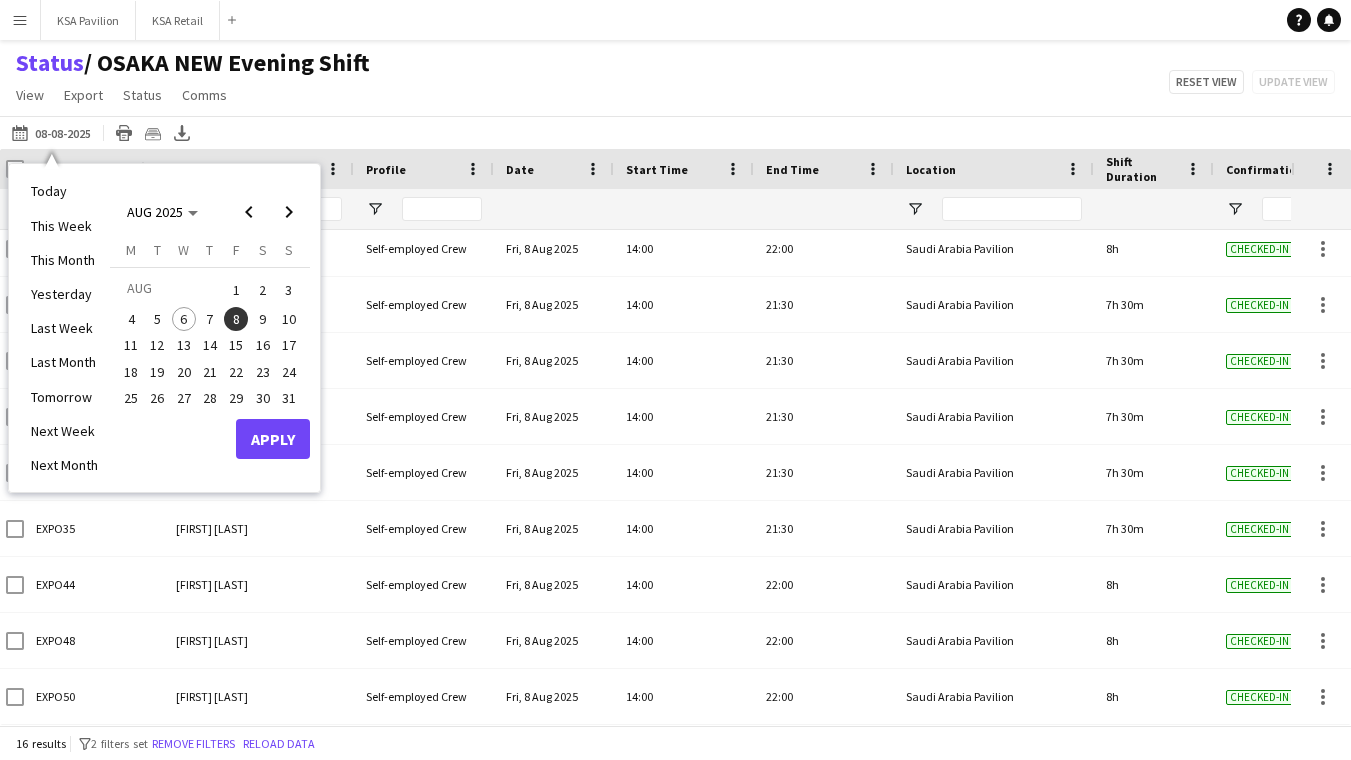 click on "Apply" at bounding box center [273, 439] 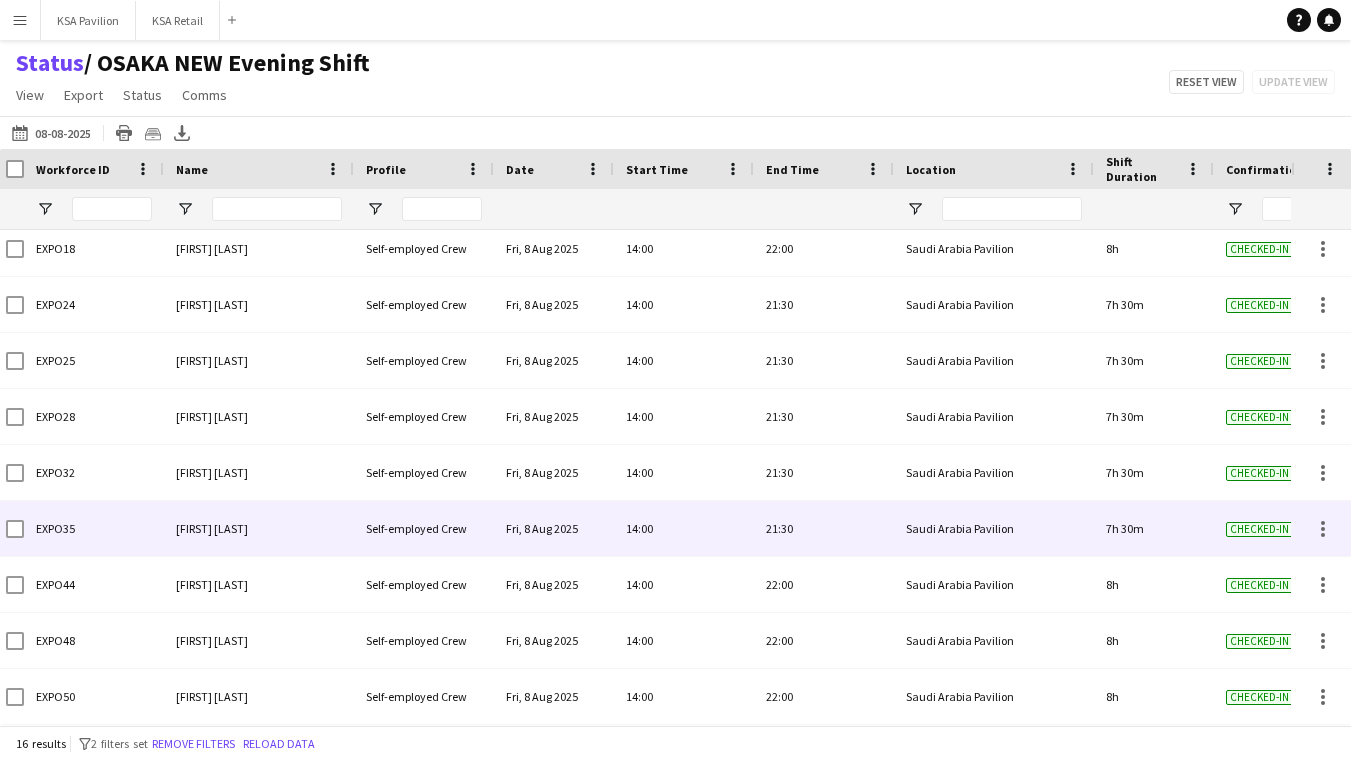scroll, scrollTop: 0, scrollLeft: 0, axis: both 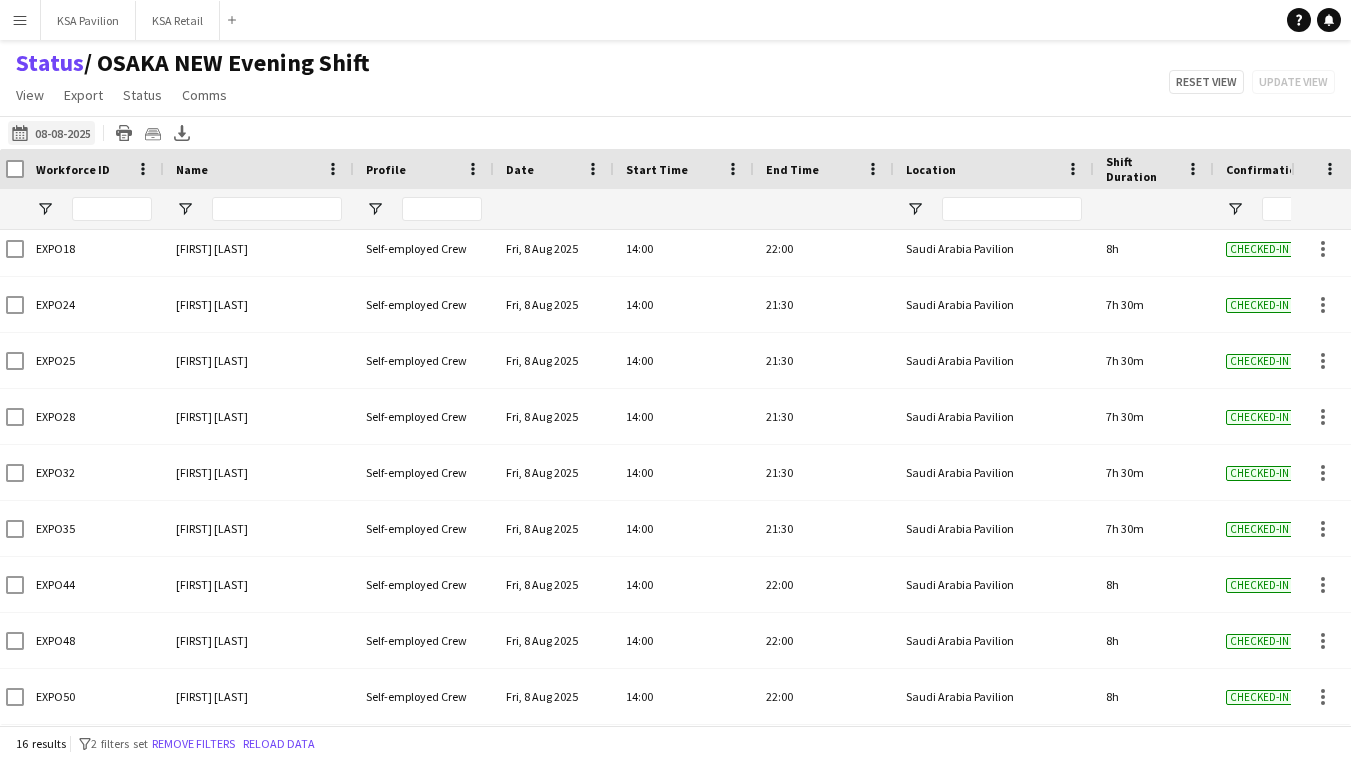 click on "[DATE] to [DATE]
[DATE]" 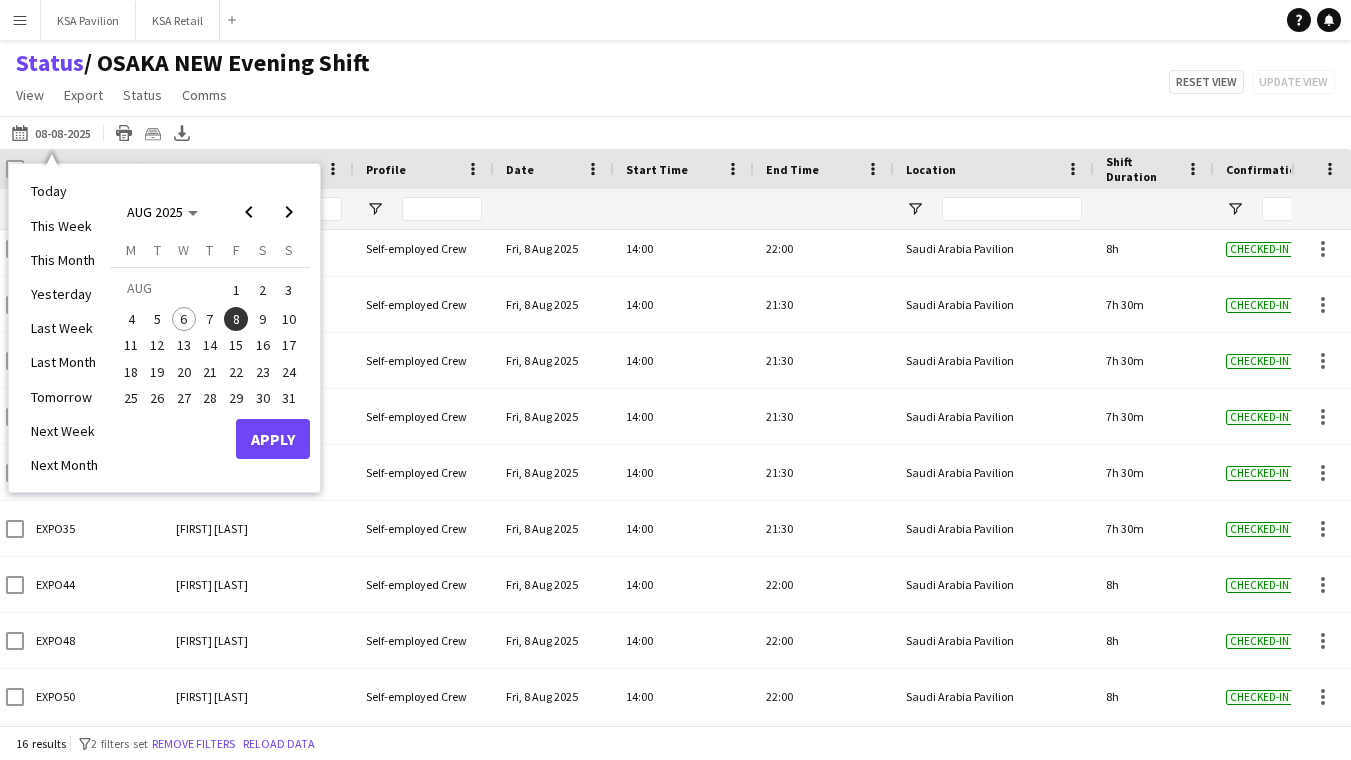 click on "9" at bounding box center [263, 319] 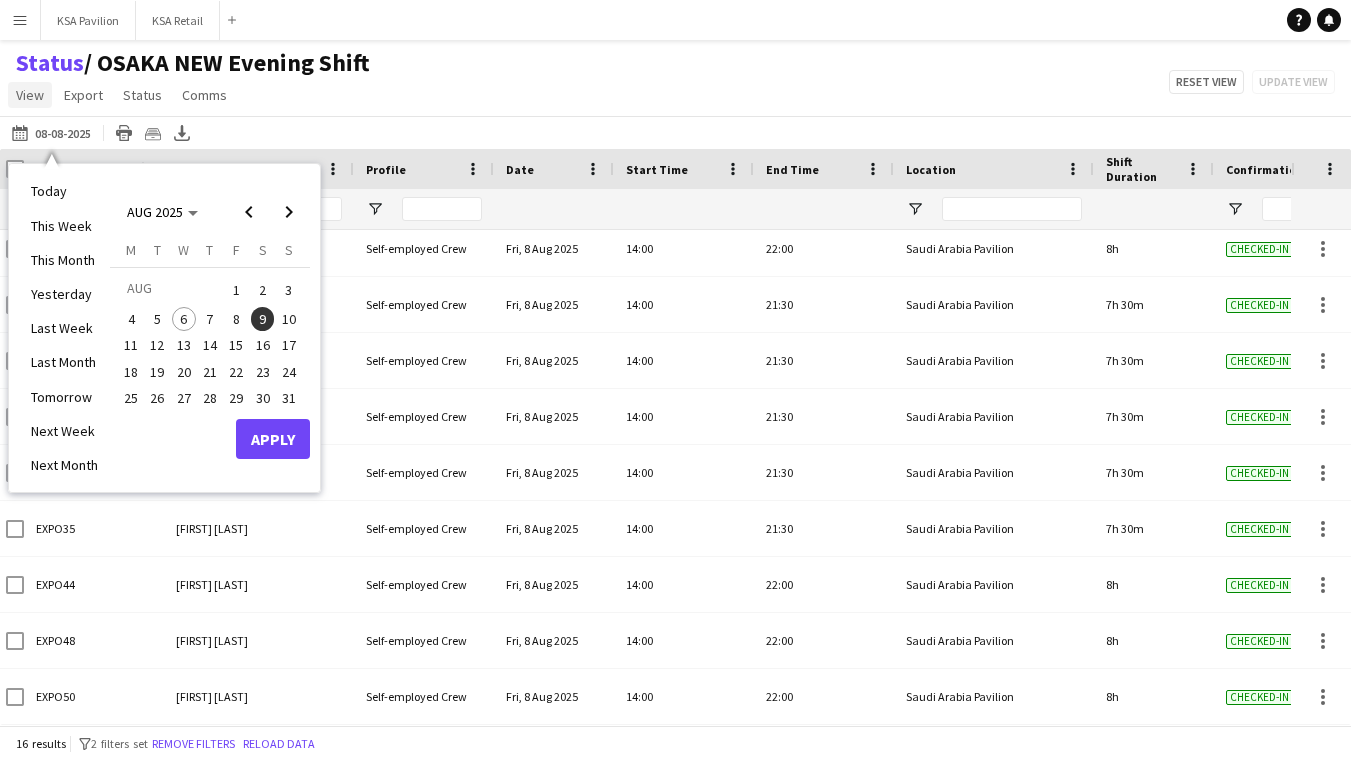 click on "View" 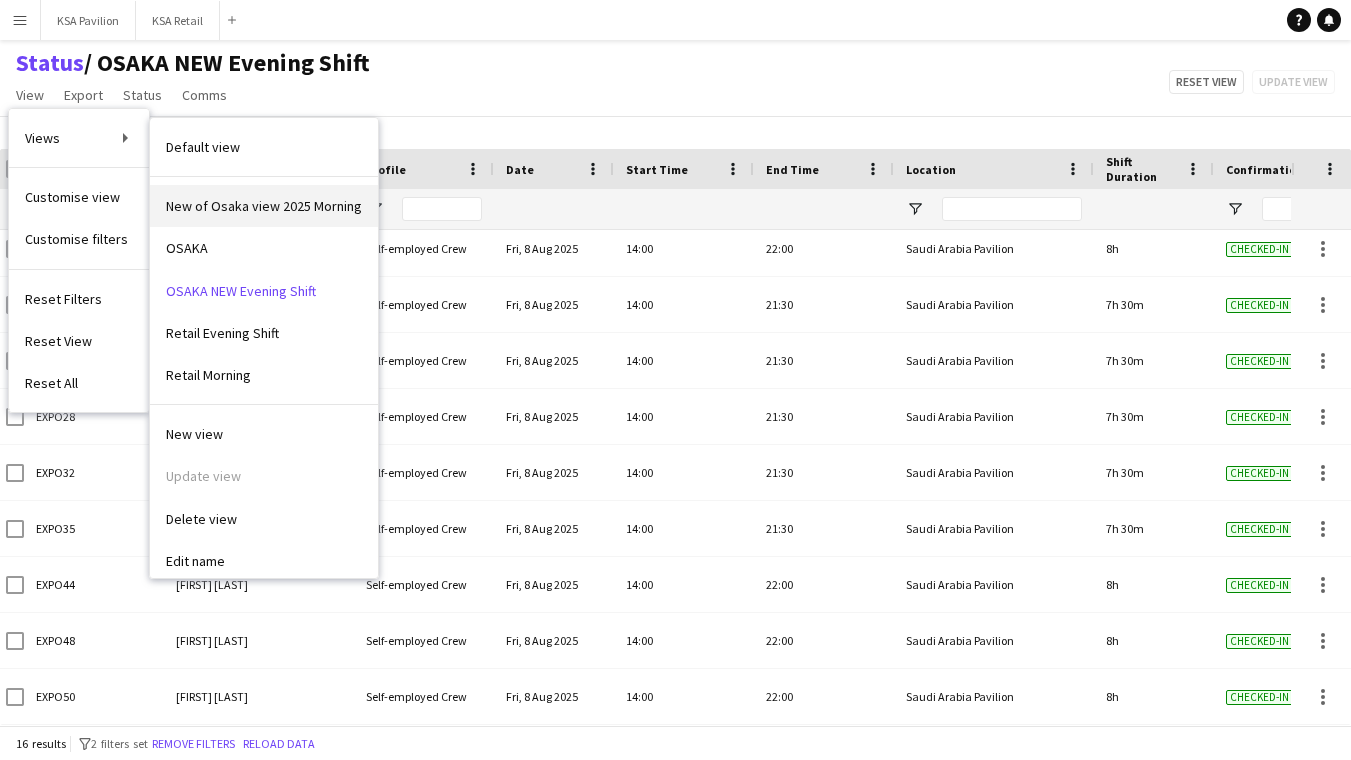 click on "New of Osaka view 2025 Morning" at bounding box center (264, 206) 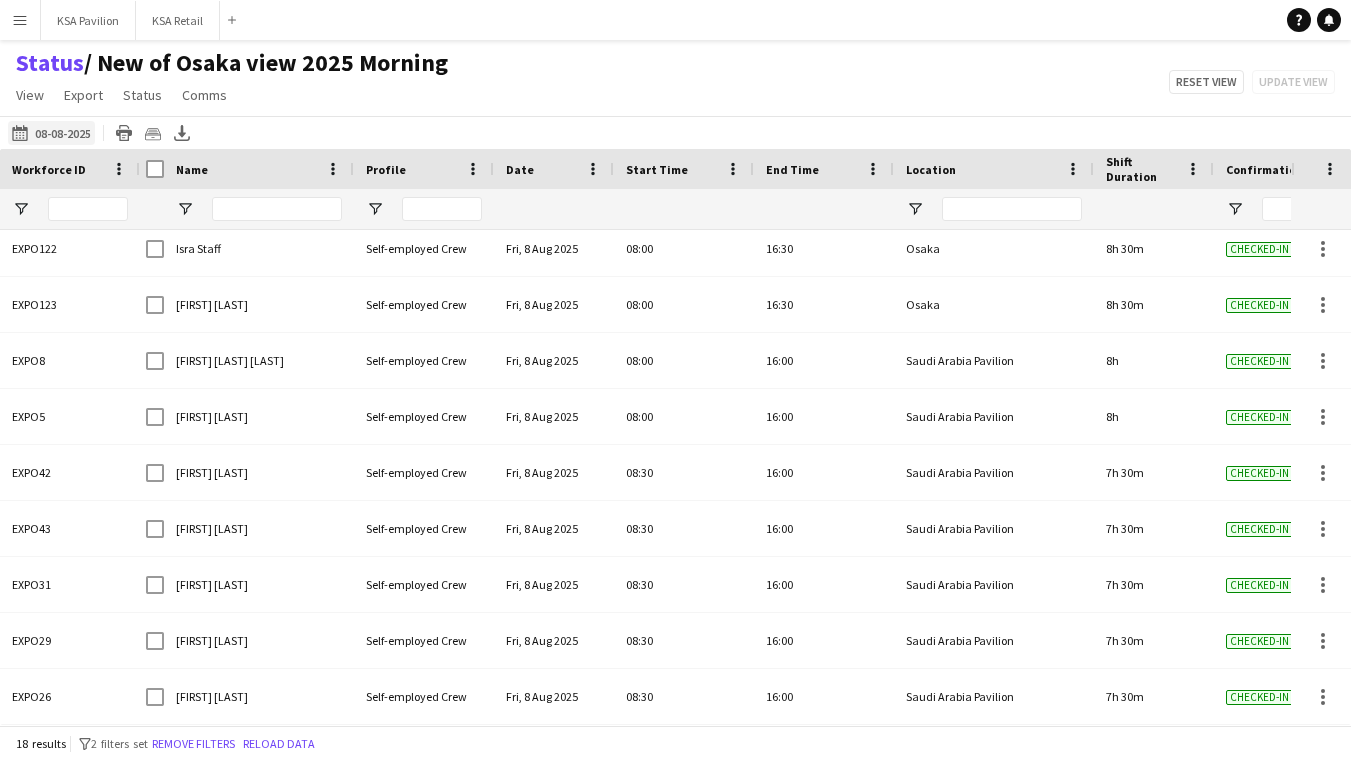 click on "[DATE] to [DATE]
[DATE]" 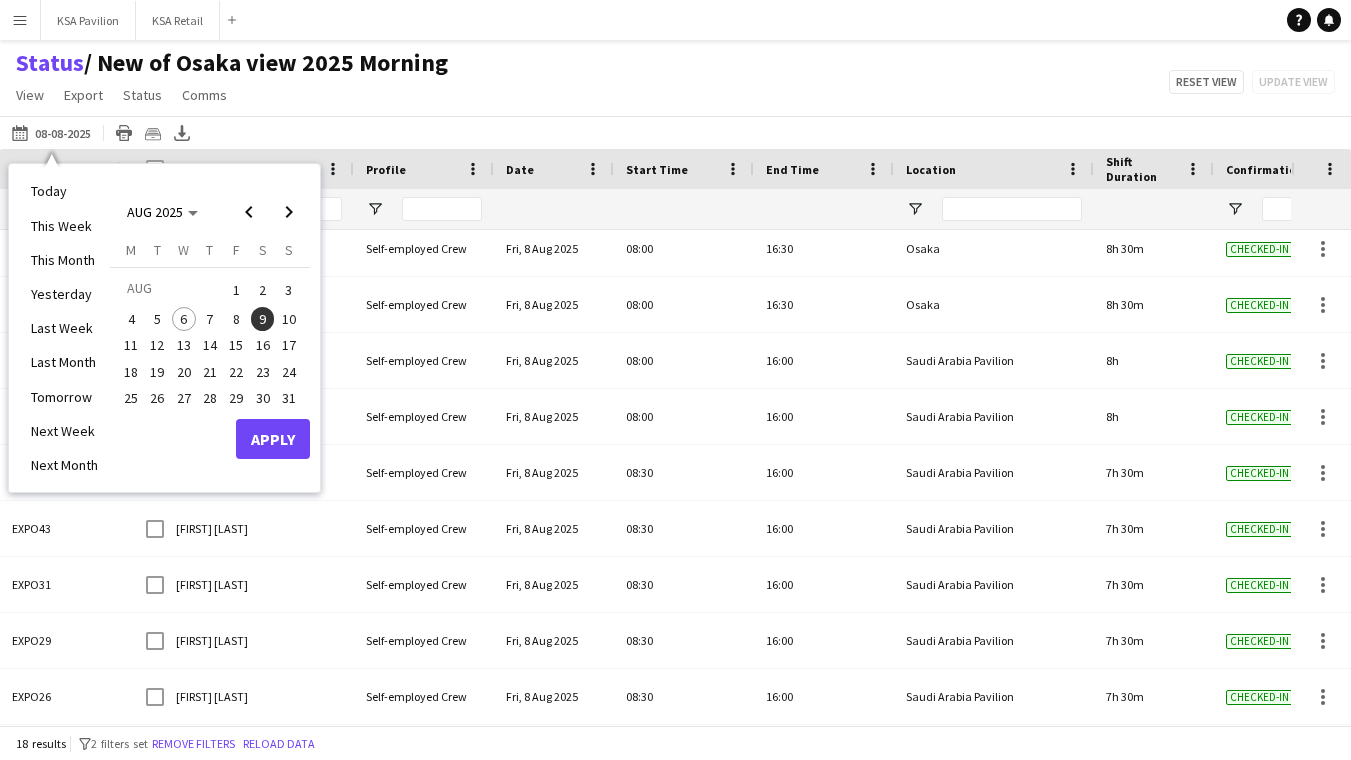 click on "9" at bounding box center (263, 319) 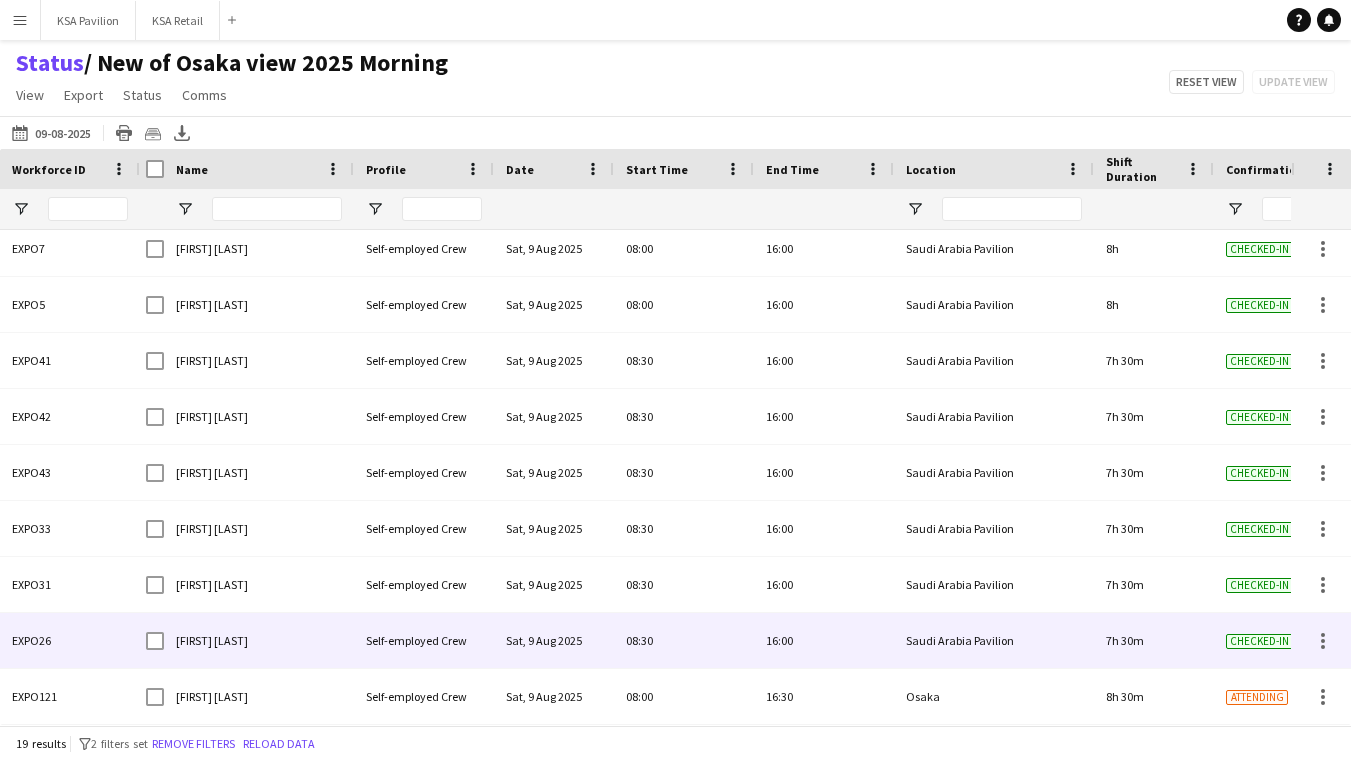 scroll, scrollTop: 591, scrollLeft: 0, axis: vertical 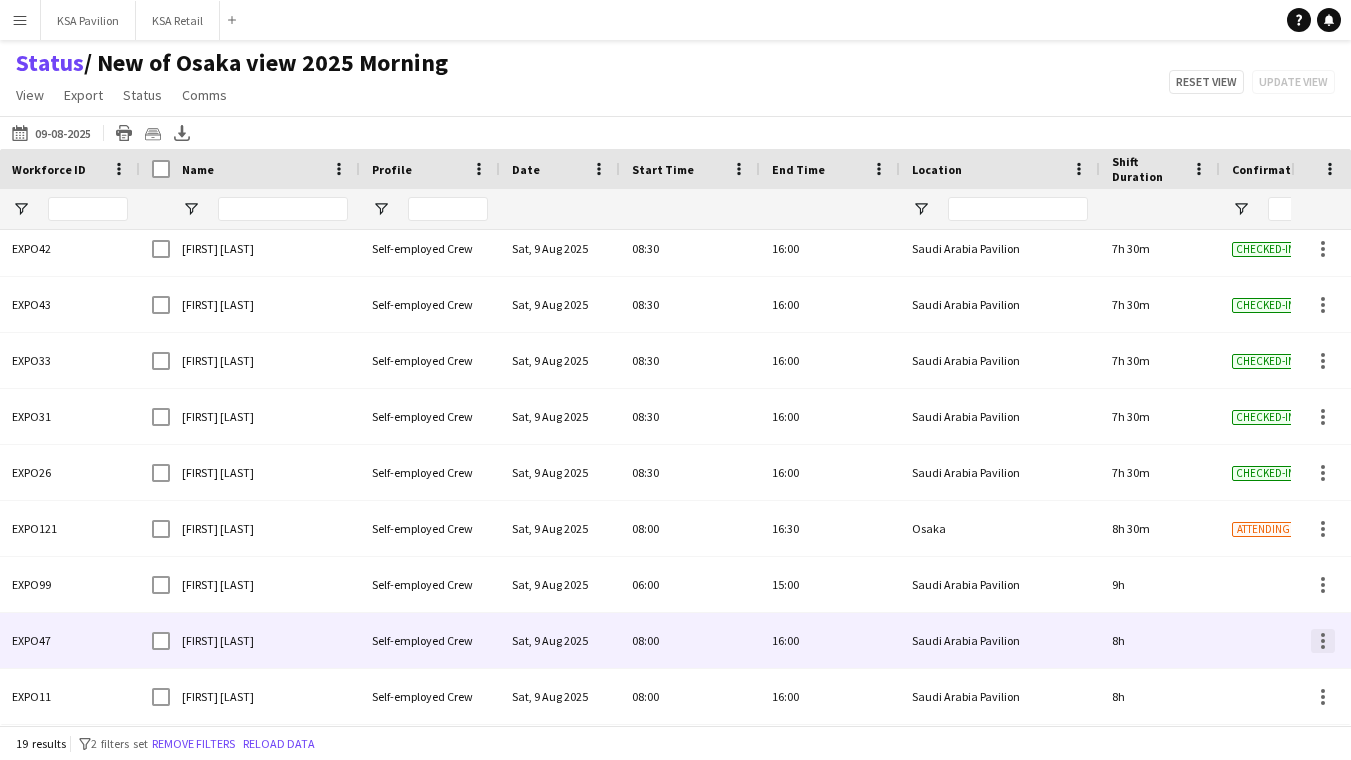 click at bounding box center (1323, 641) 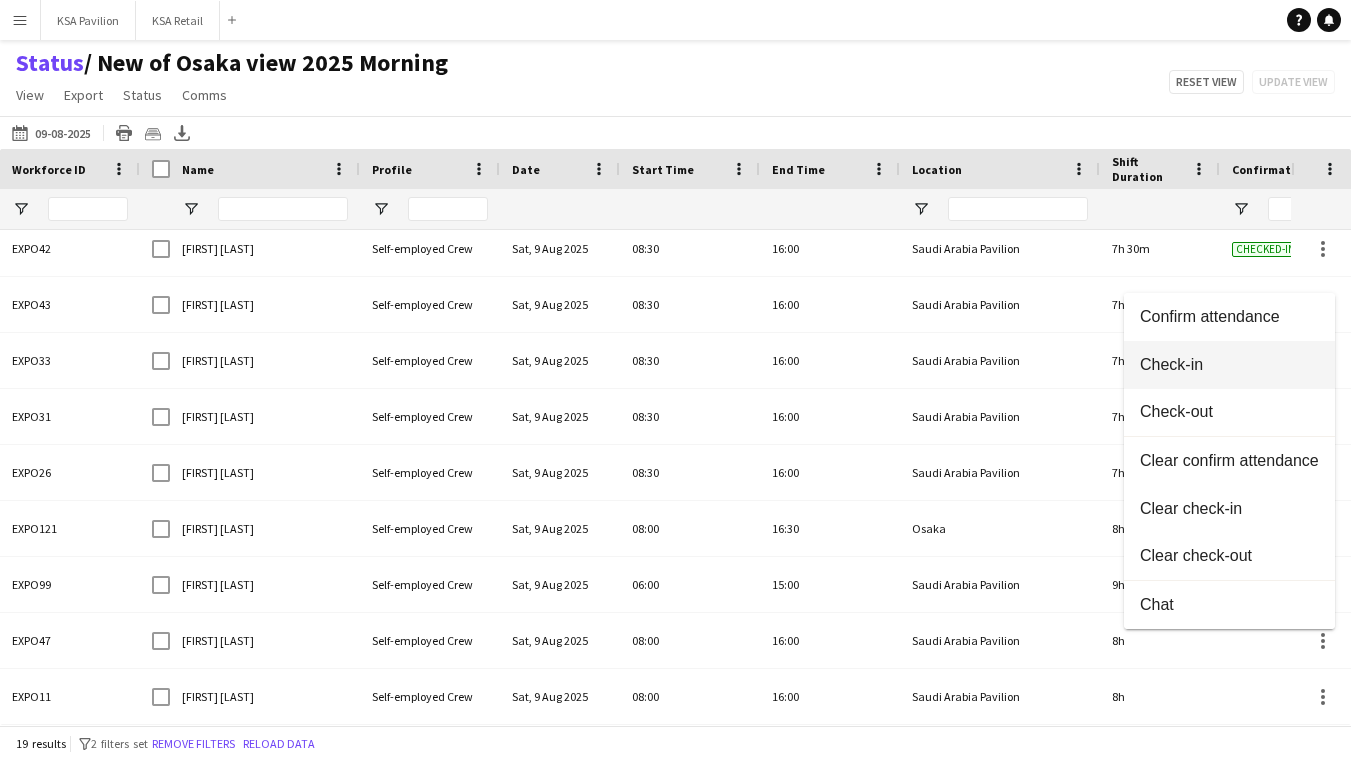 click on "Check-in" at bounding box center [1229, 365] 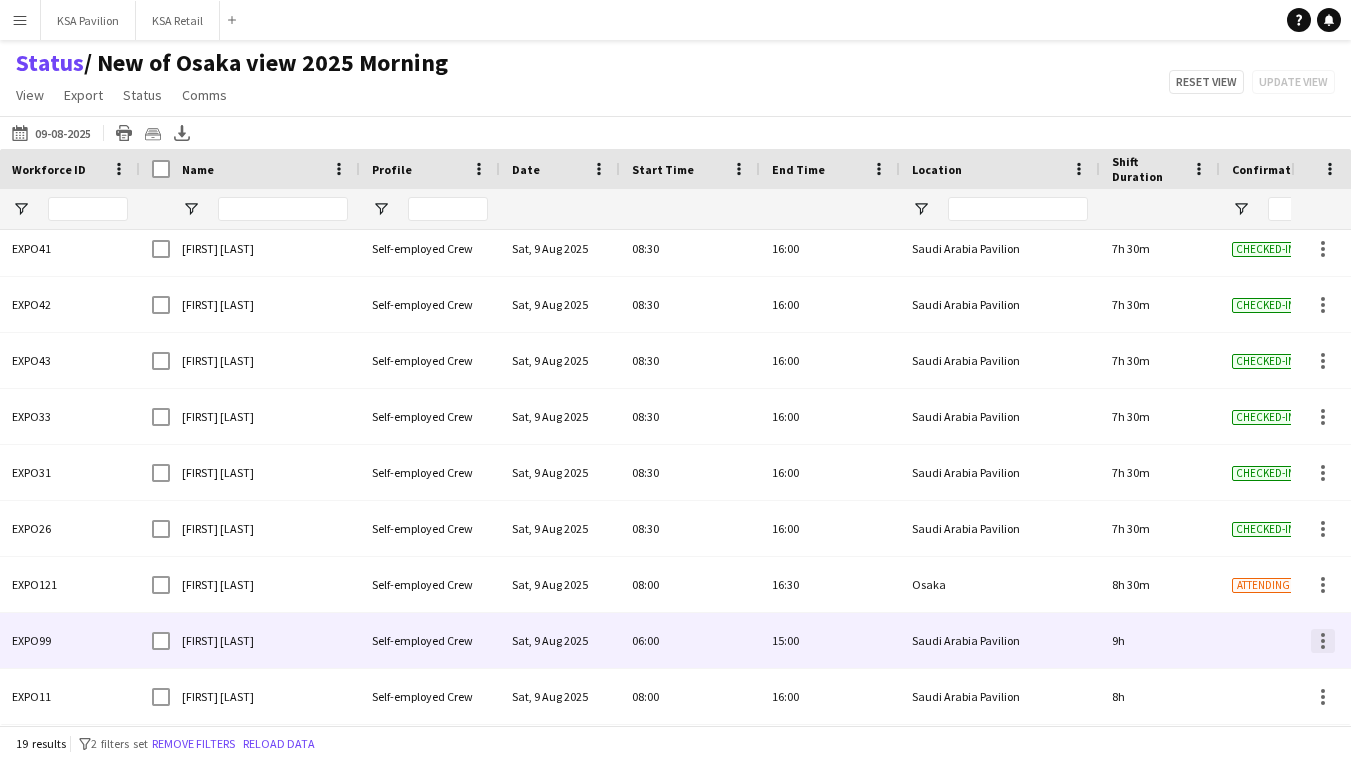 click at bounding box center [1323, 641] 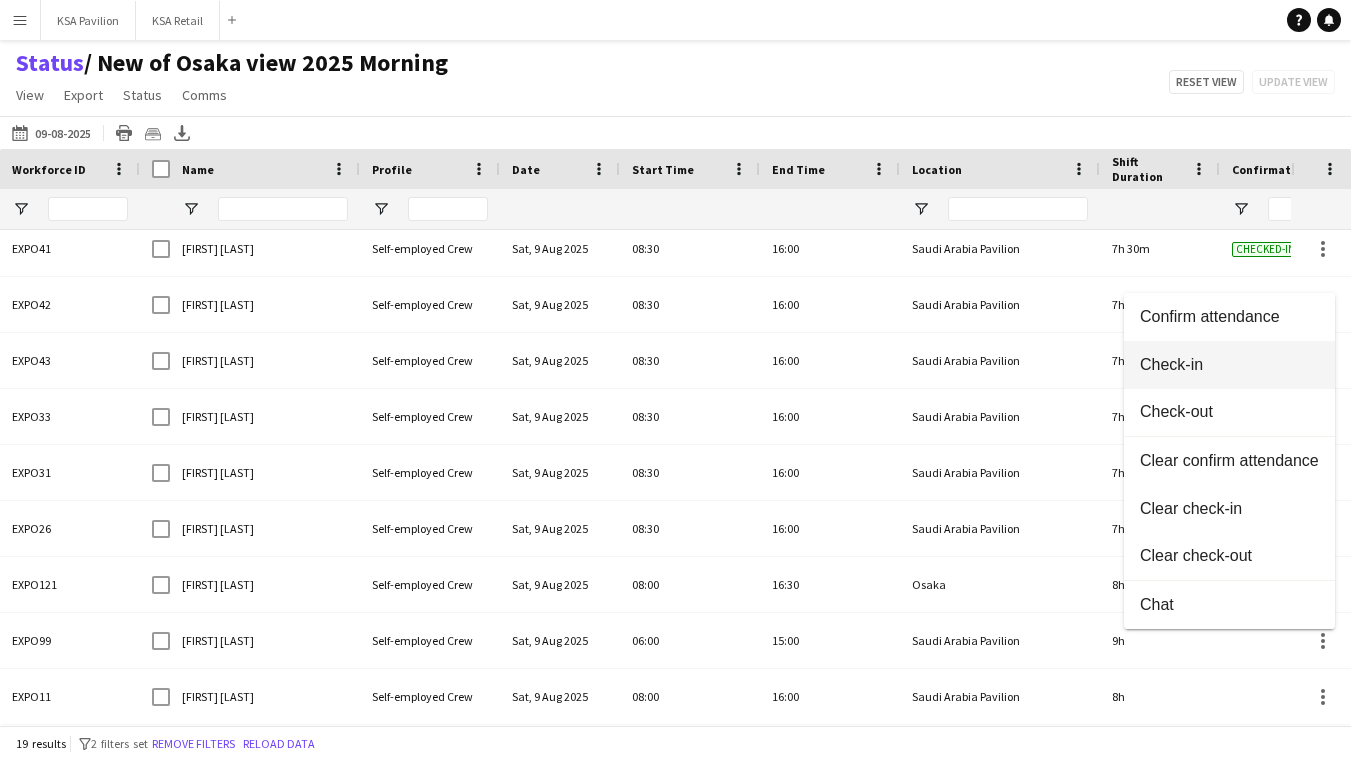click on "Check-in" at bounding box center (1229, 365) 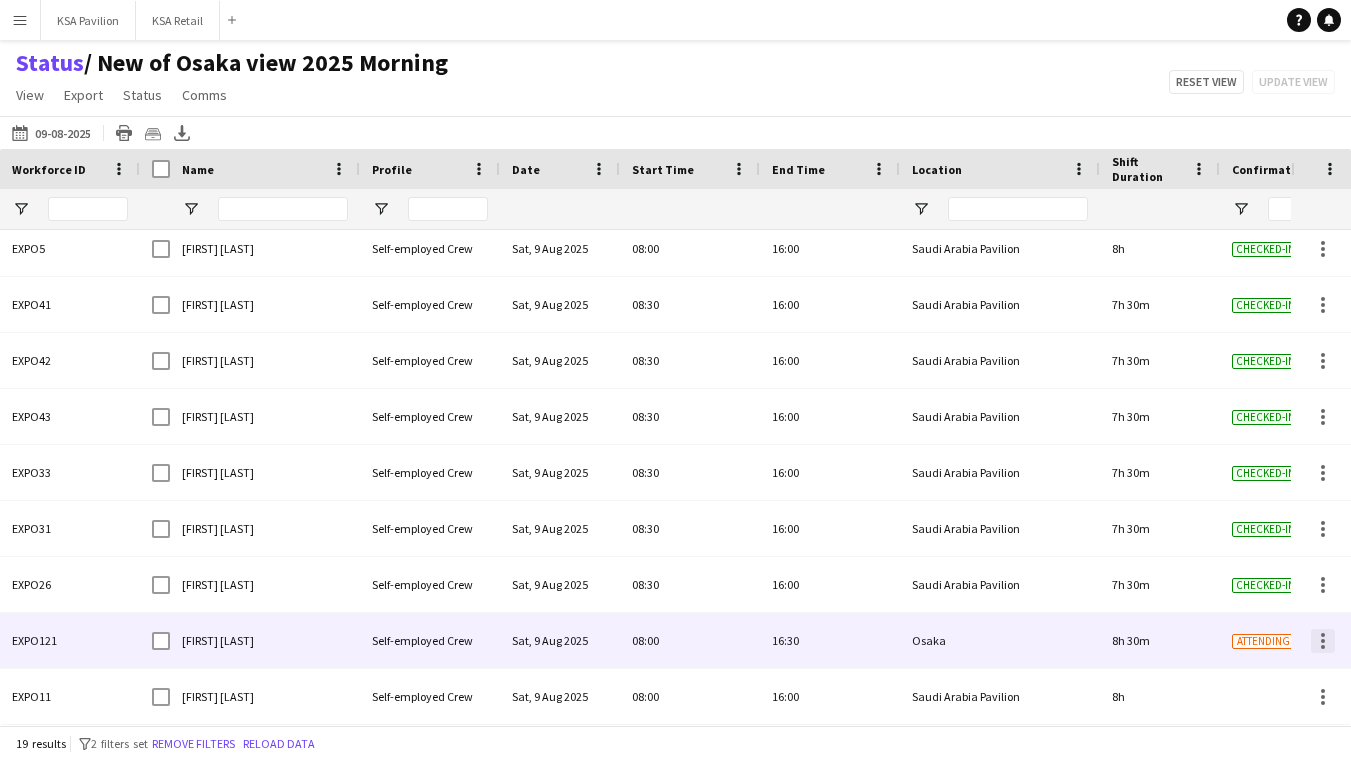 click at bounding box center [1323, 641] 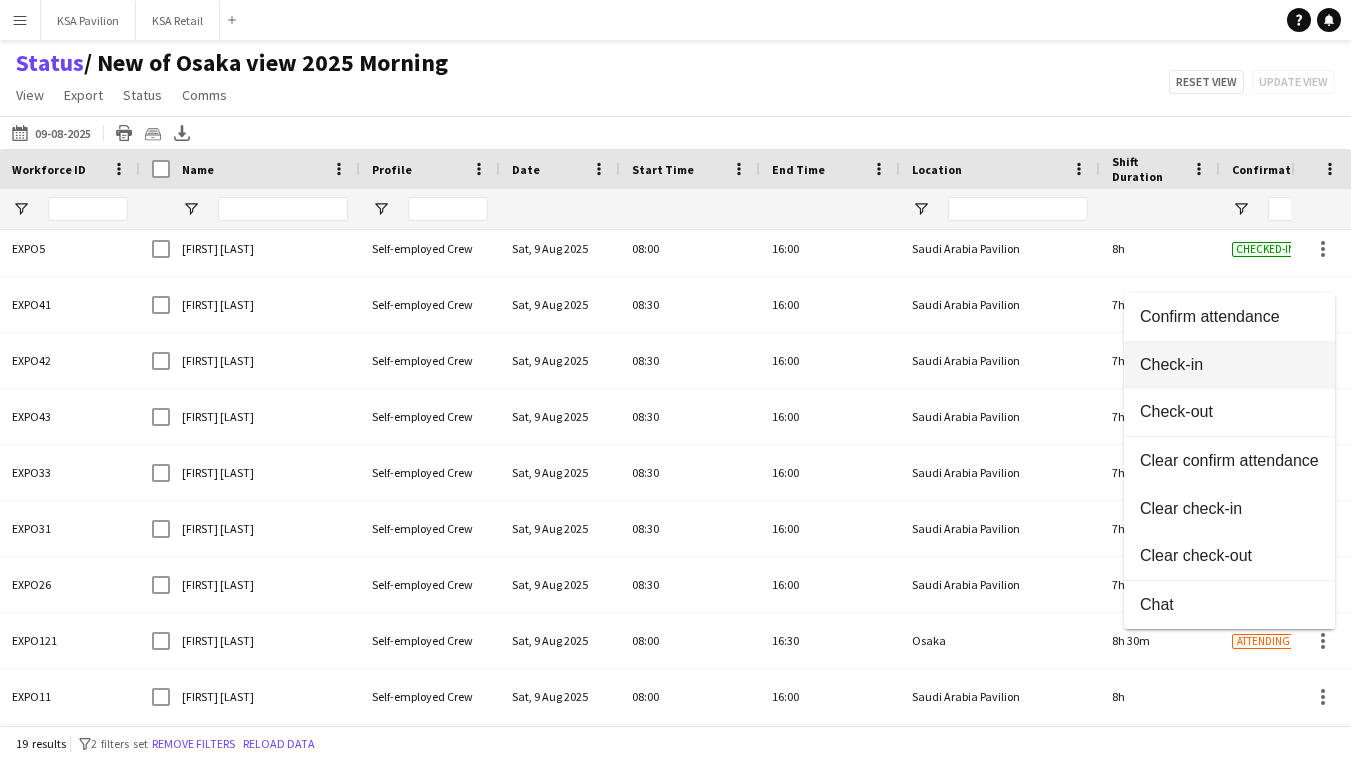 click on "Check-in" at bounding box center [1229, 365] 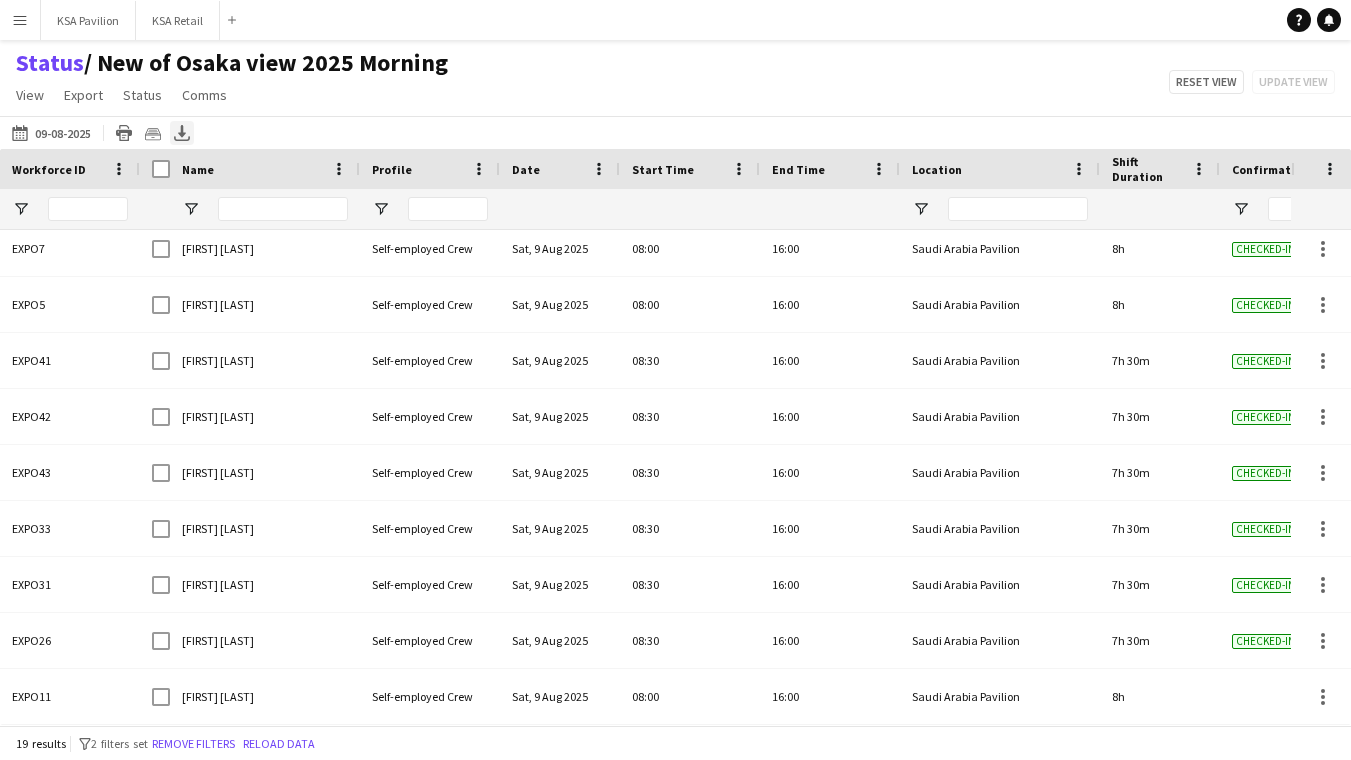 click 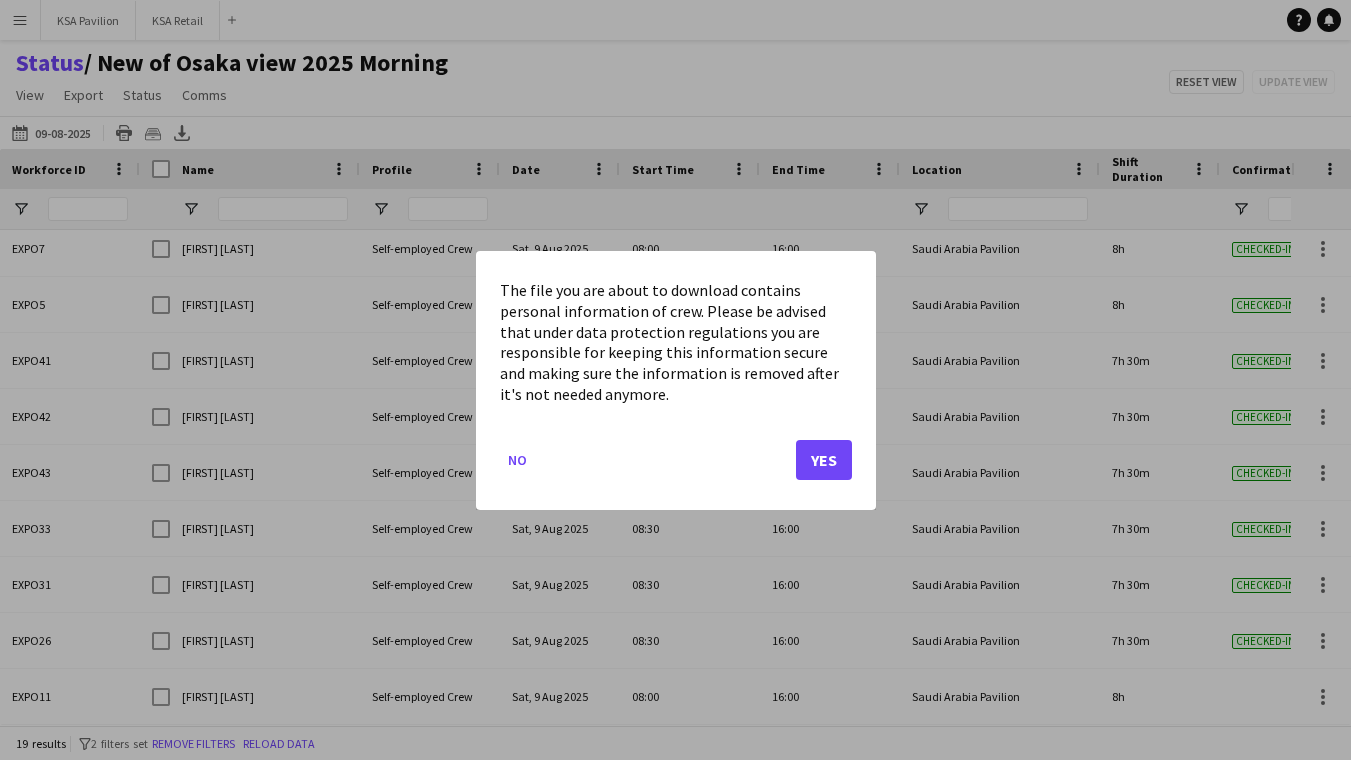 click on "Yes" 